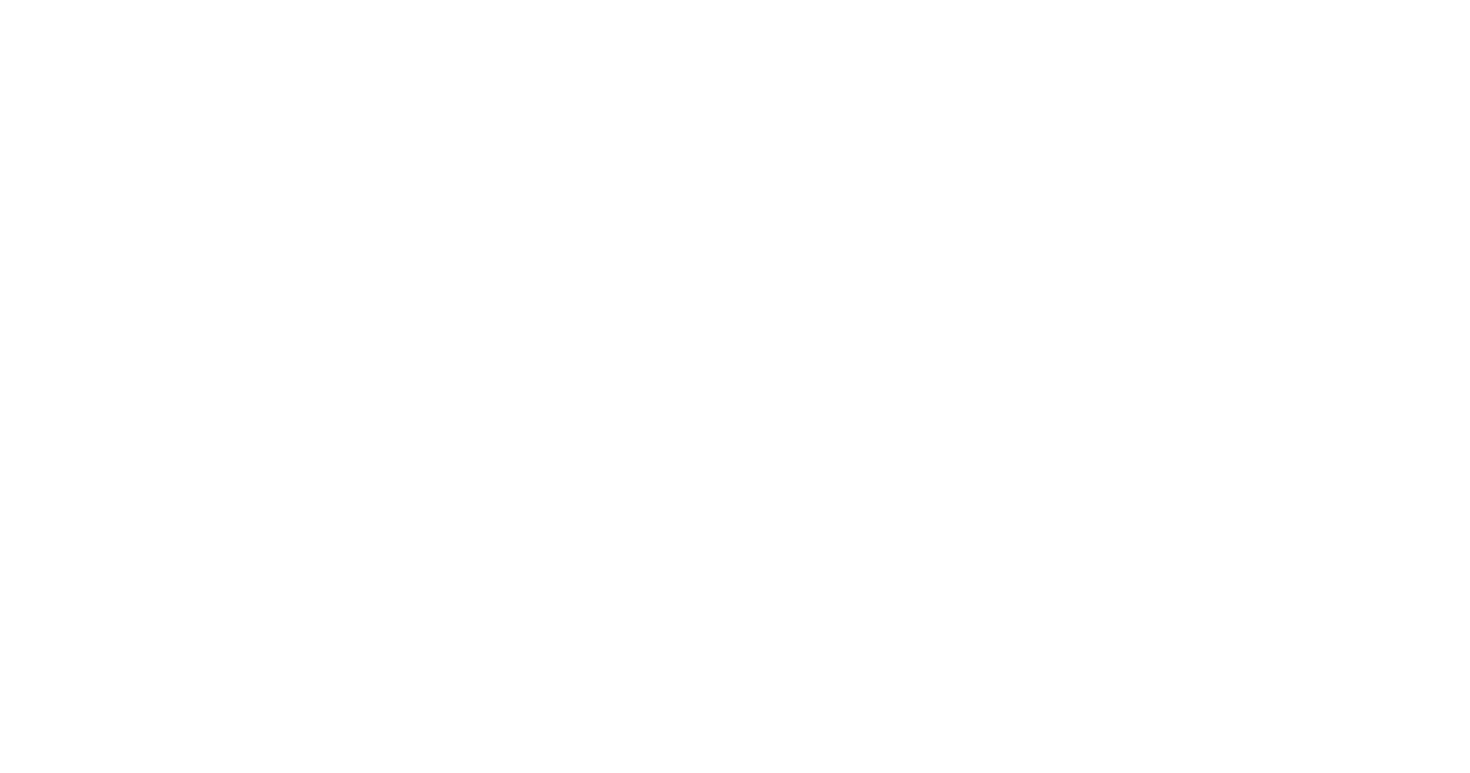 scroll, scrollTop: 0, scrollLeft: 0, axis: both 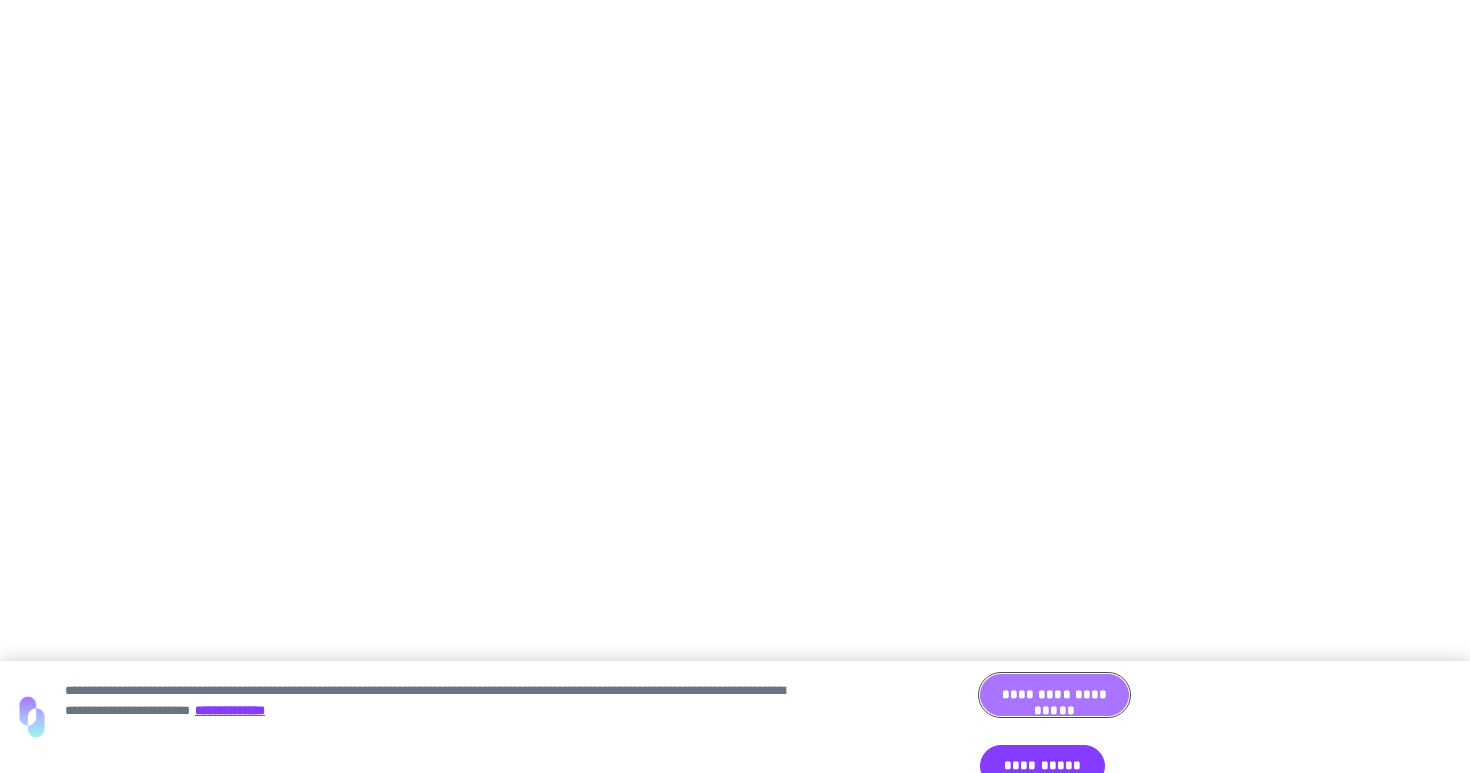 drag, startPoint x: 1062, startPoint y: 726, endPoint x: 1045, endPoint y: 719, distance: 18.384777 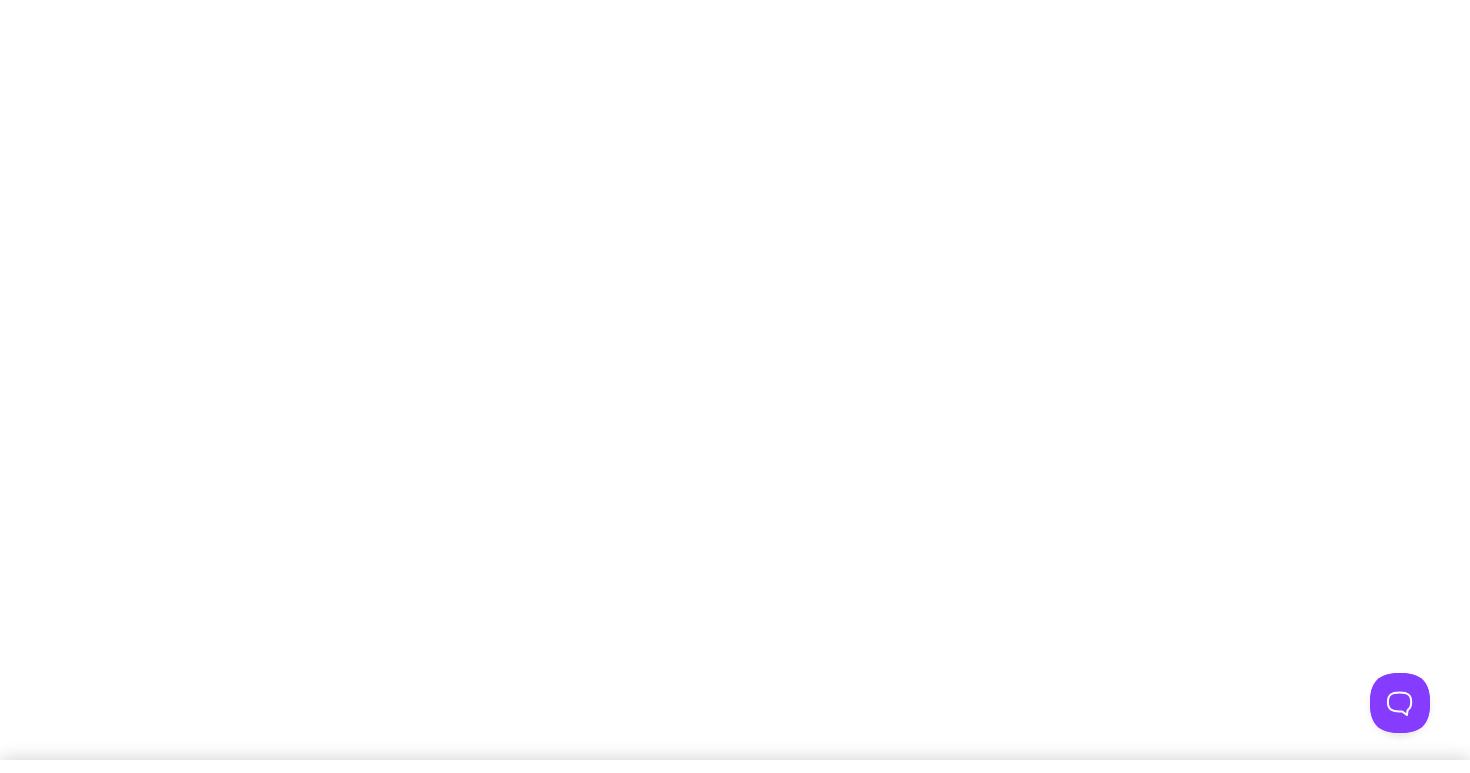 scroll, scrollTop: 0, scrollLeft: 0, axis: both 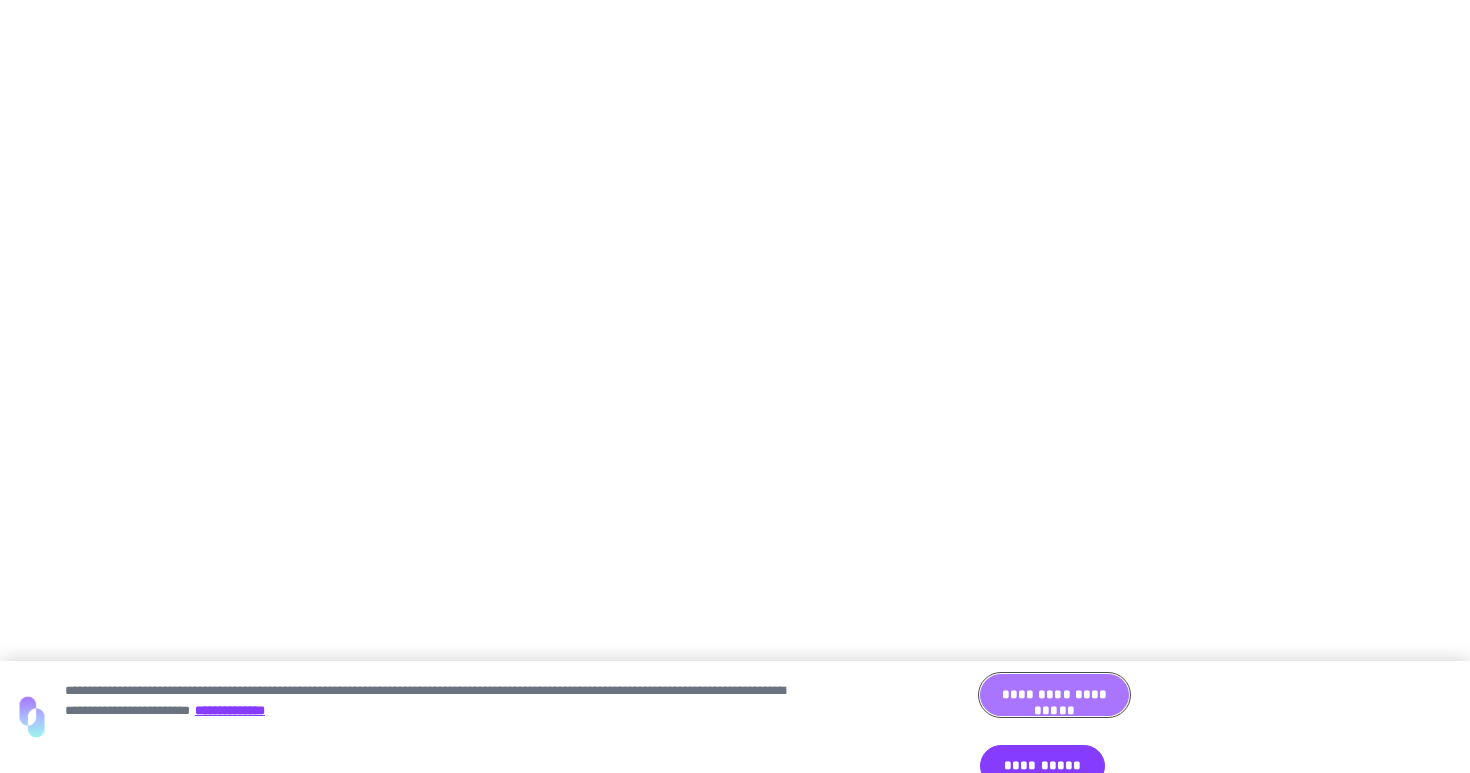 click on "**********" at bounding box center (1054, 695) 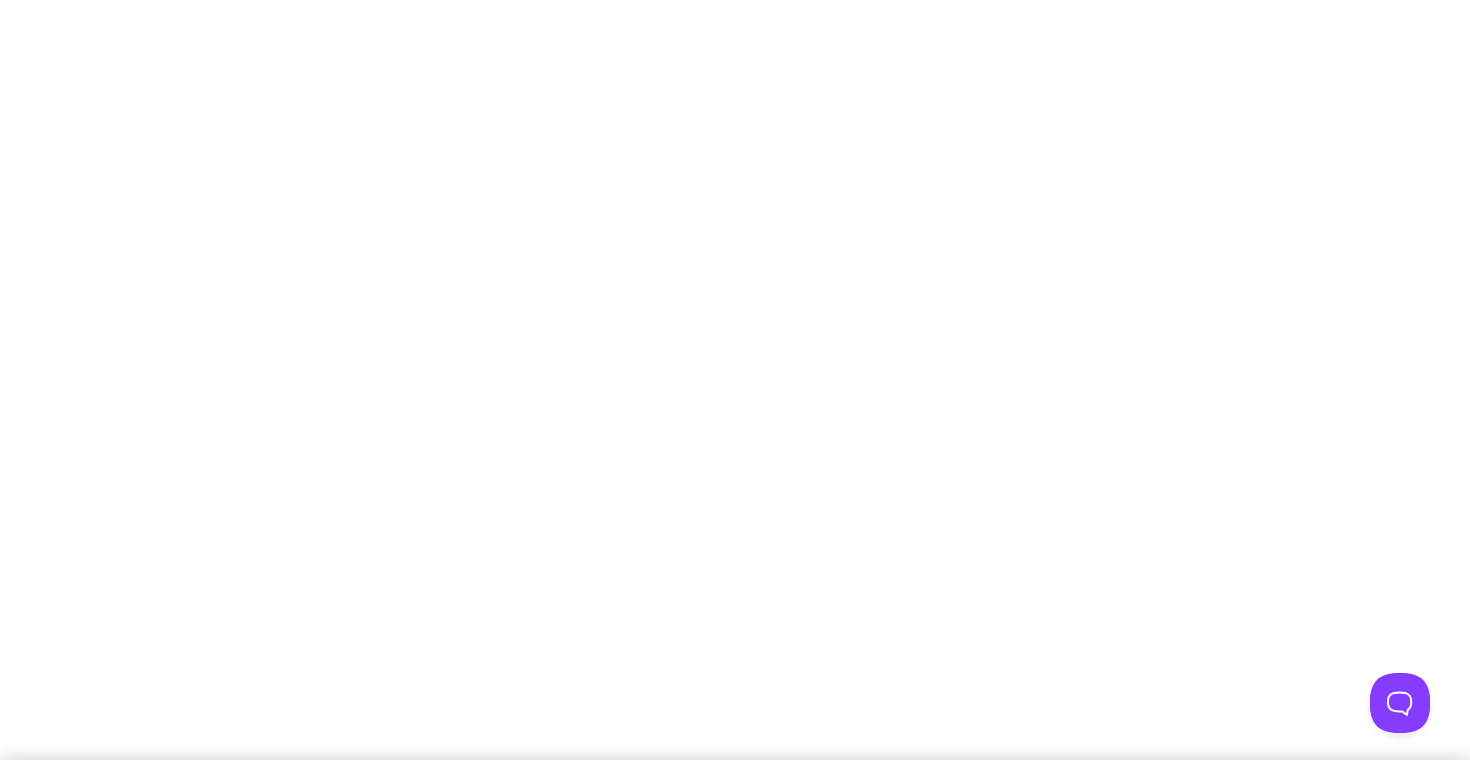 scroll, scrollTop: 0, scrollLeft: 0, axis: both 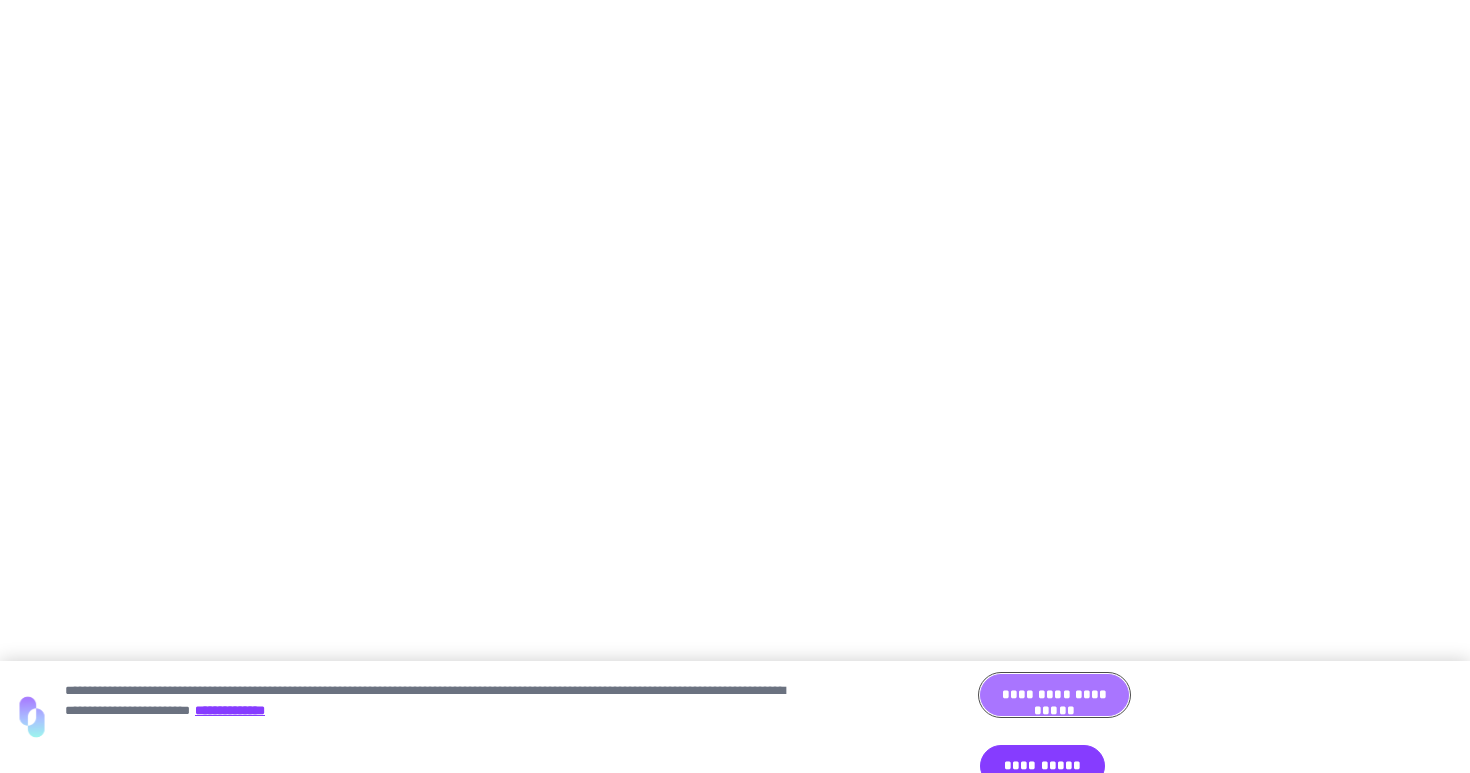 click on "**********" at bounding box center [1054, 695] 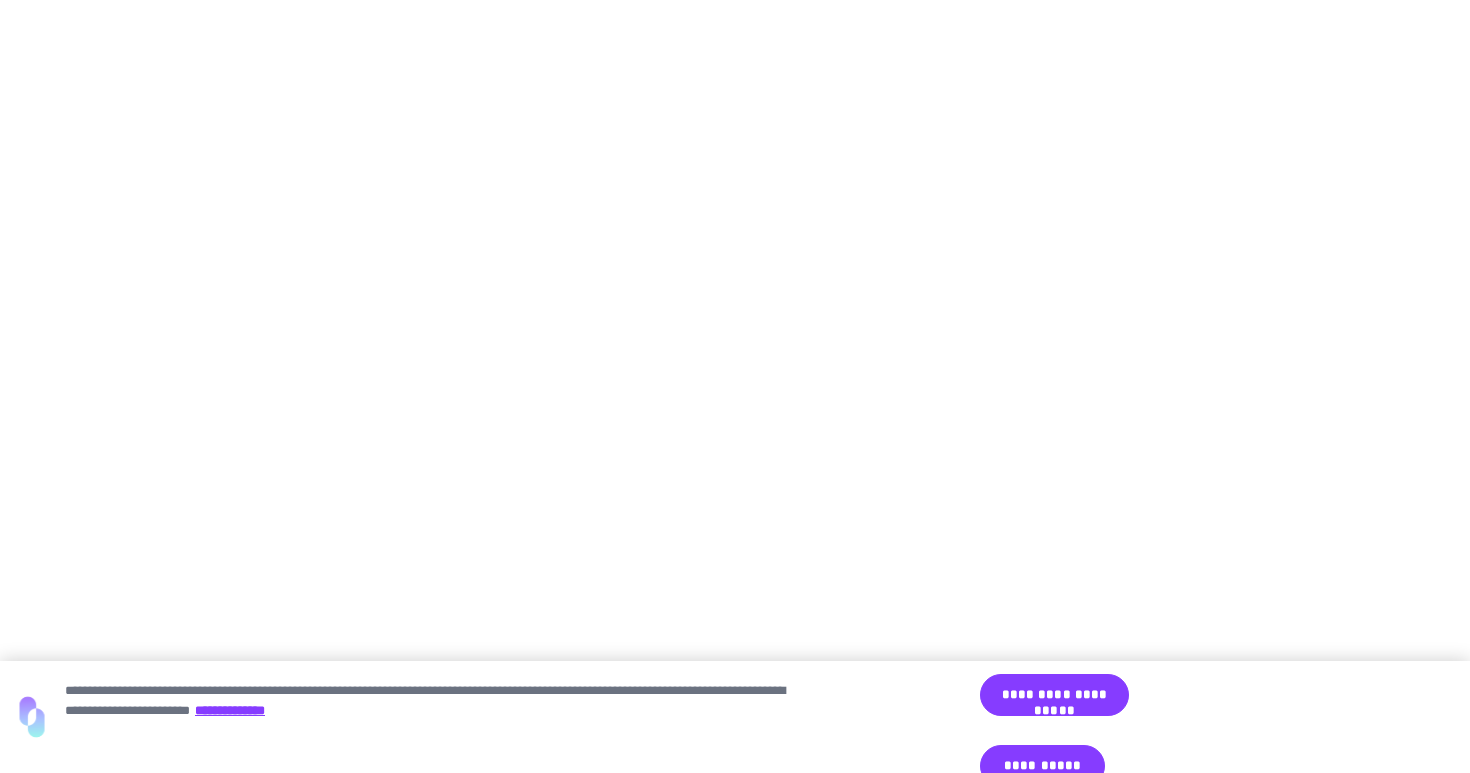 scroll, scrollTop: 0, scrollLeft: 0, axis: both 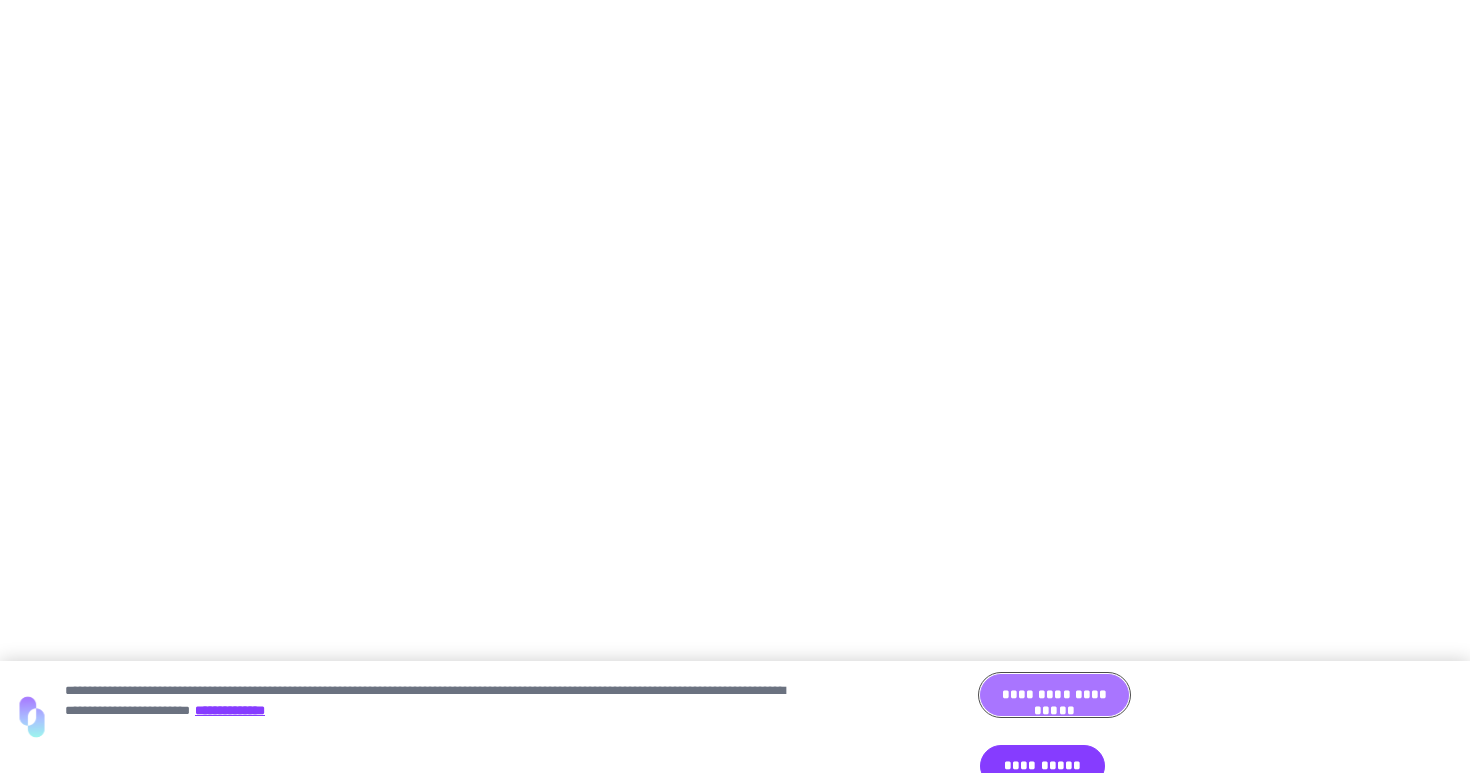 click on "**********" at bounding box center (1054, 695) 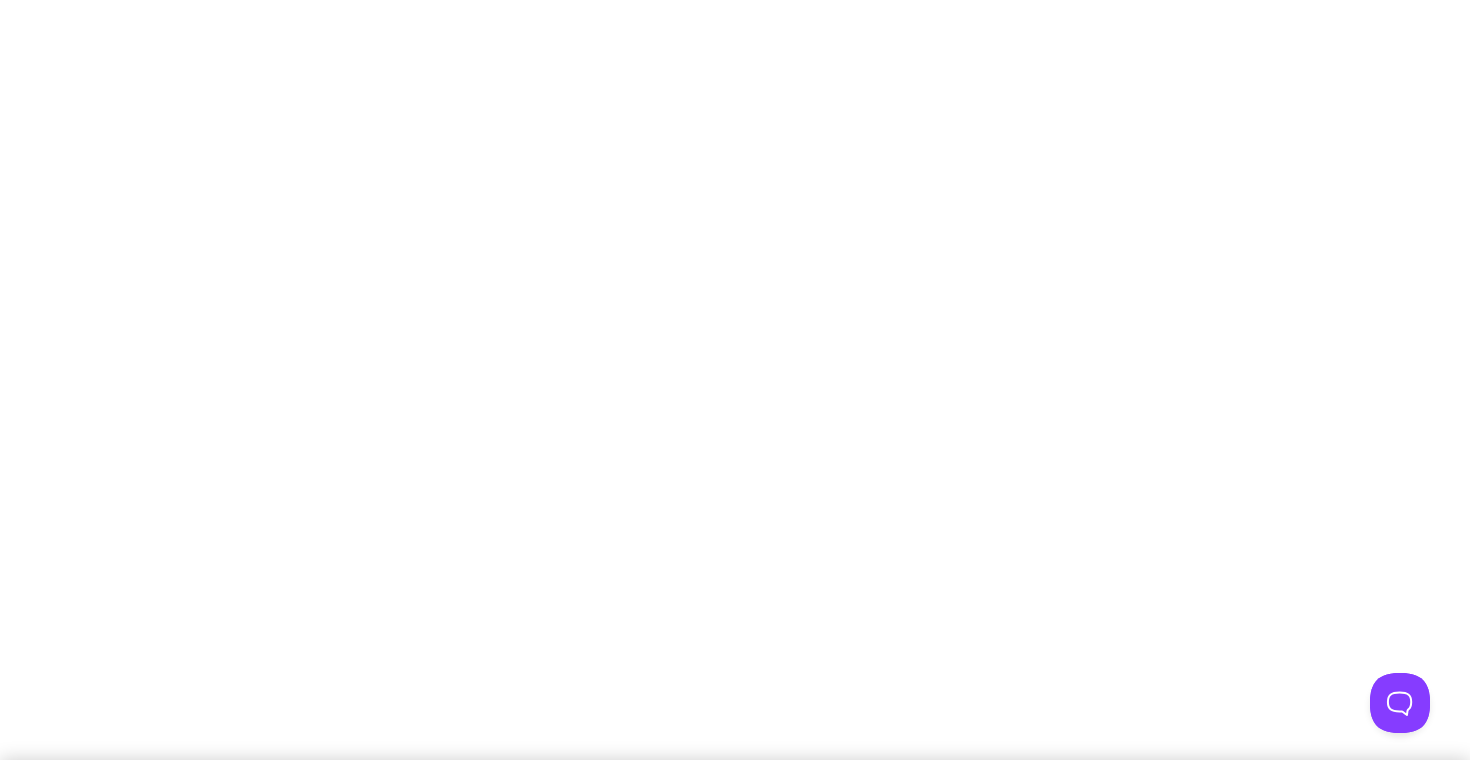 scroll, scrollTop: 0, scrollLeft: 0, axis: both 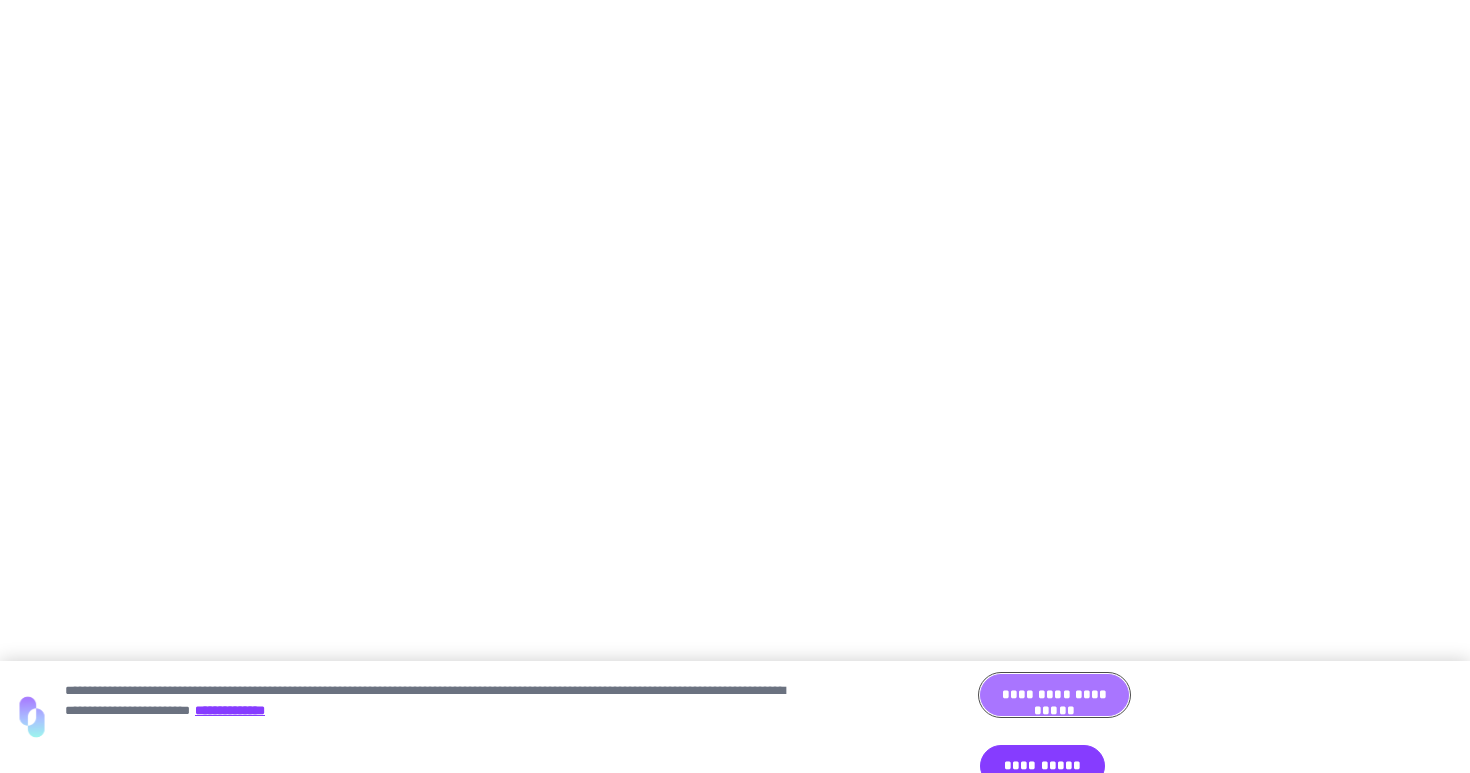 click on "**********" at bounding box center (1054, 695) 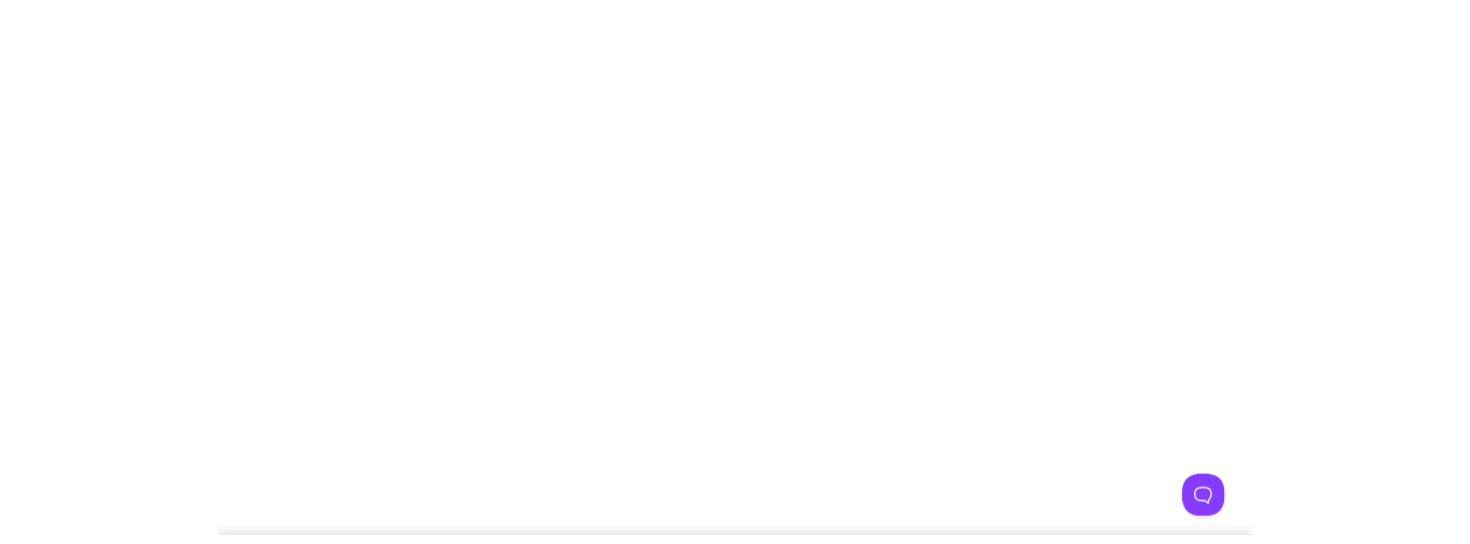 scroll, scrollTop: 0, scrollLeft: 0, axis: both 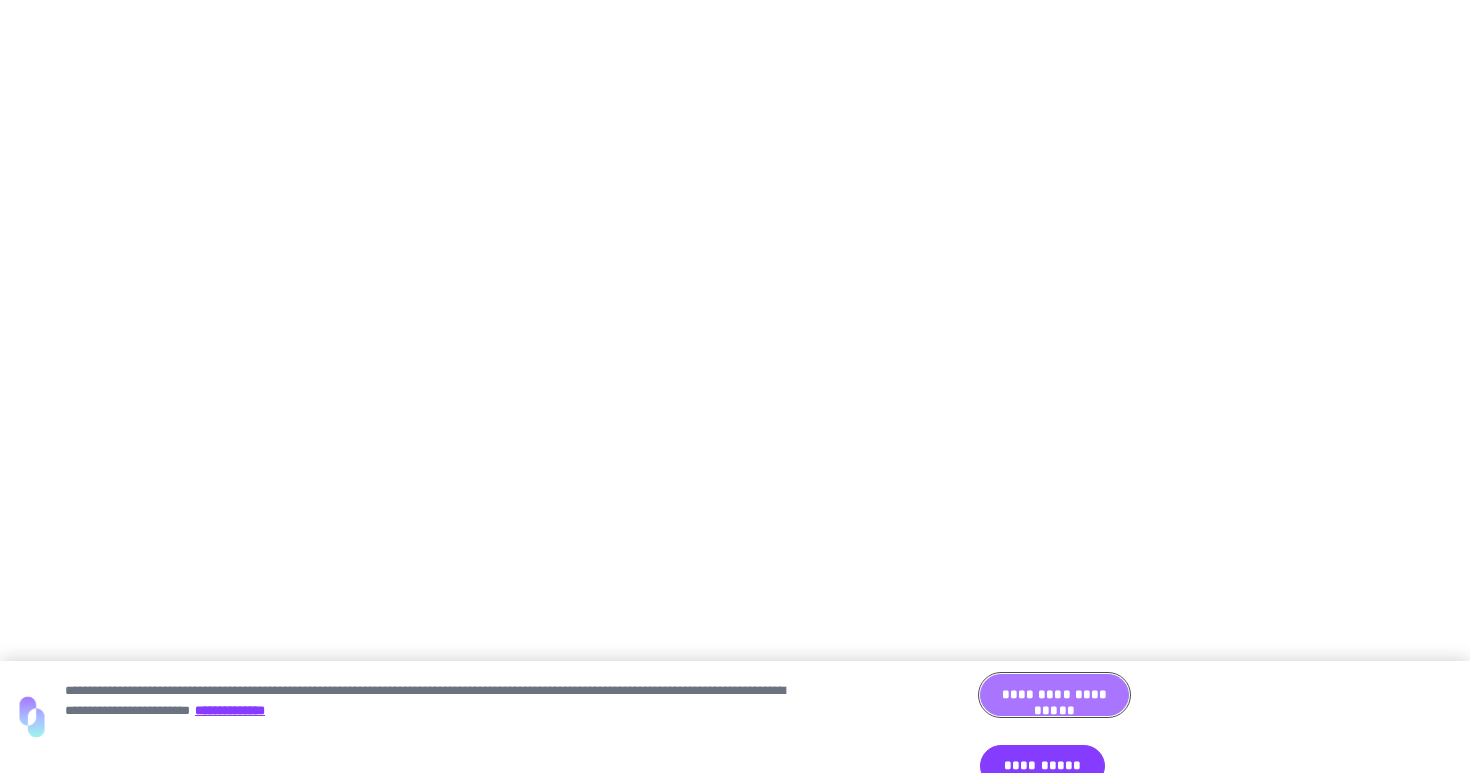 click on "**********" at bounding box center (1054, 695) 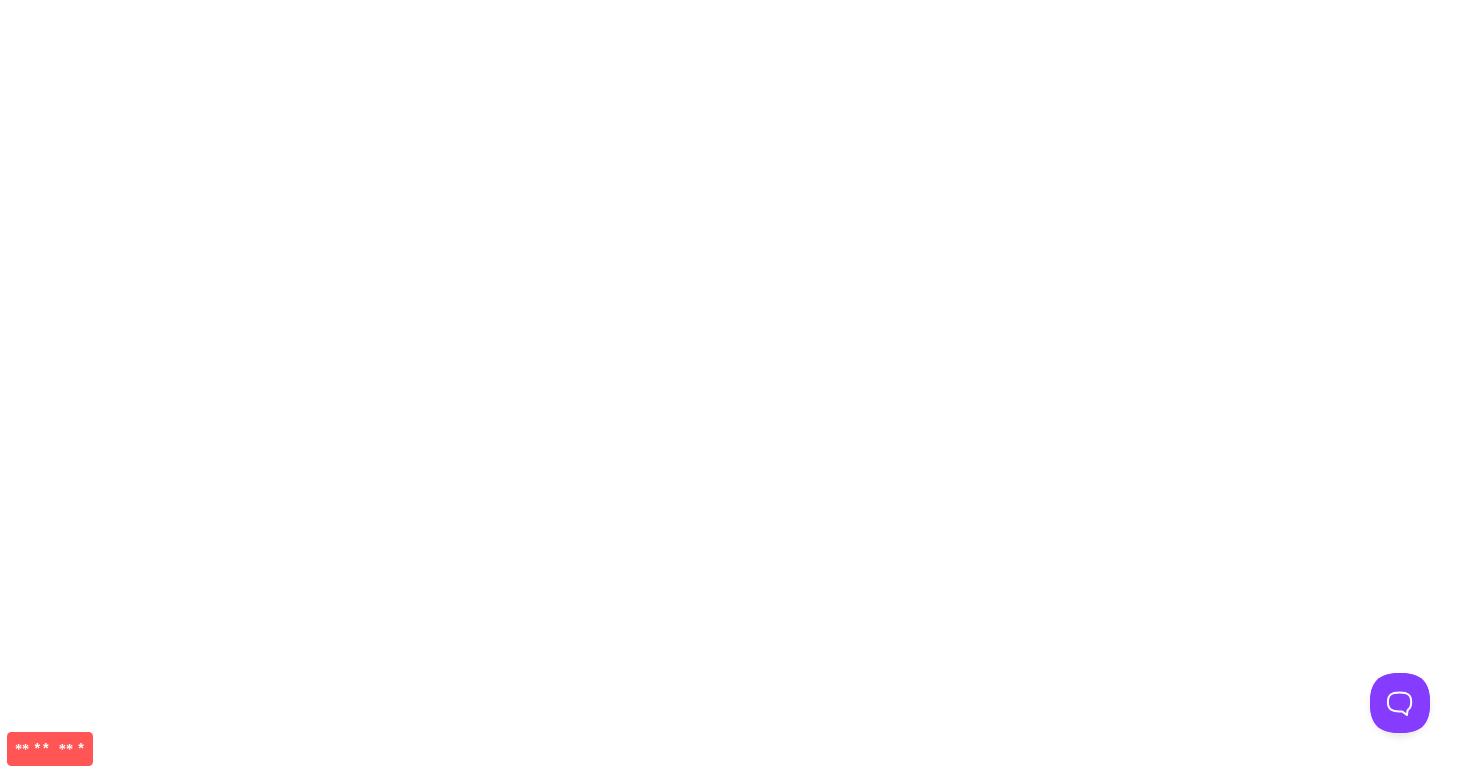 click on "** ** ** *" 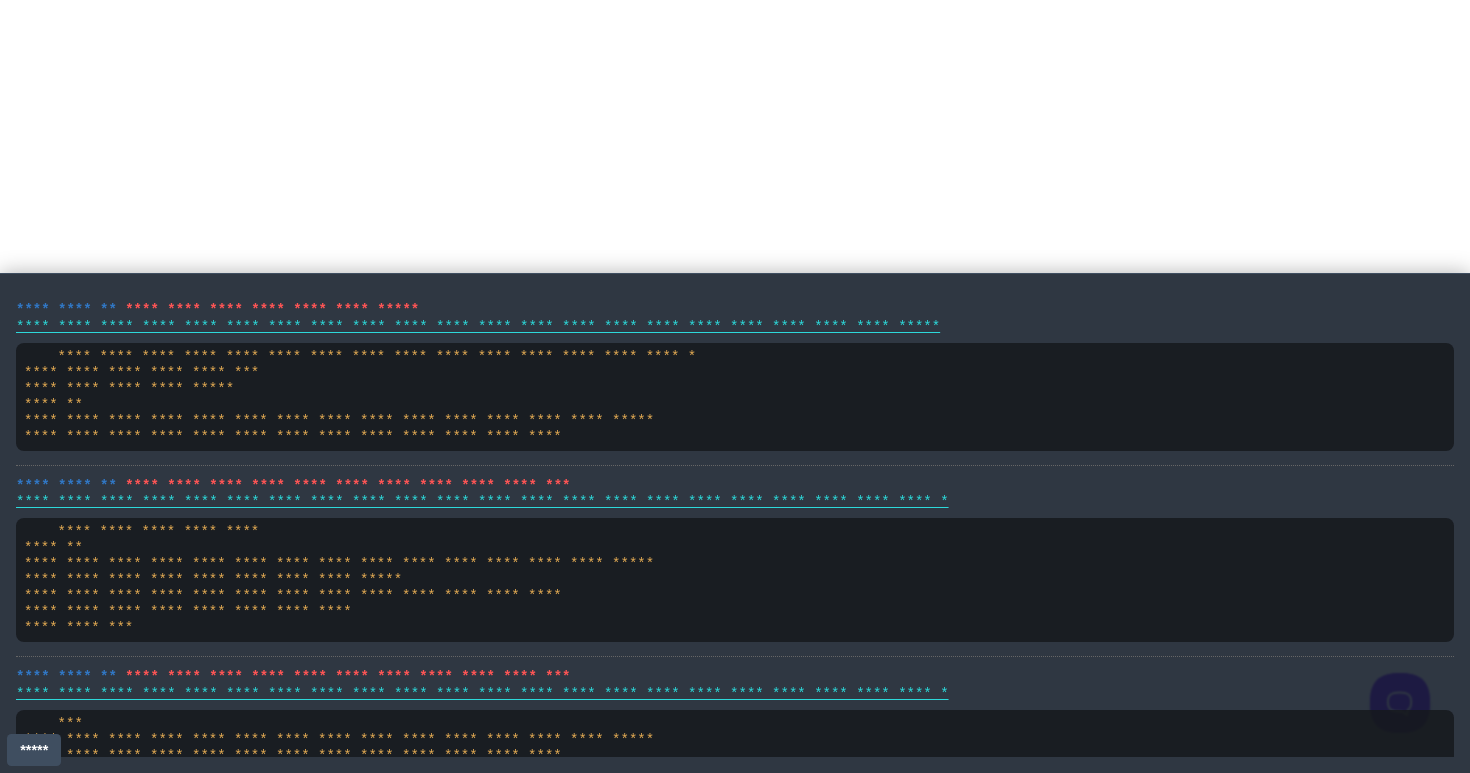 click on "**********" at bounding box center [735, 4] 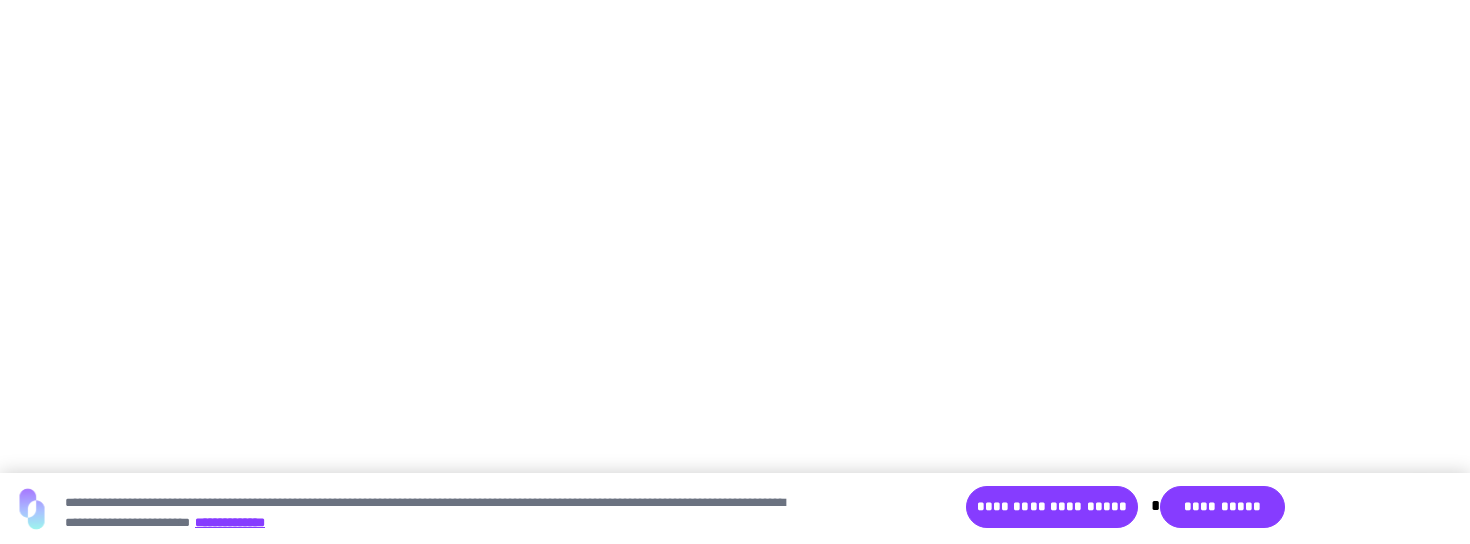 scroll, scrollTop: 0, scrollLeft: 0, axis: both 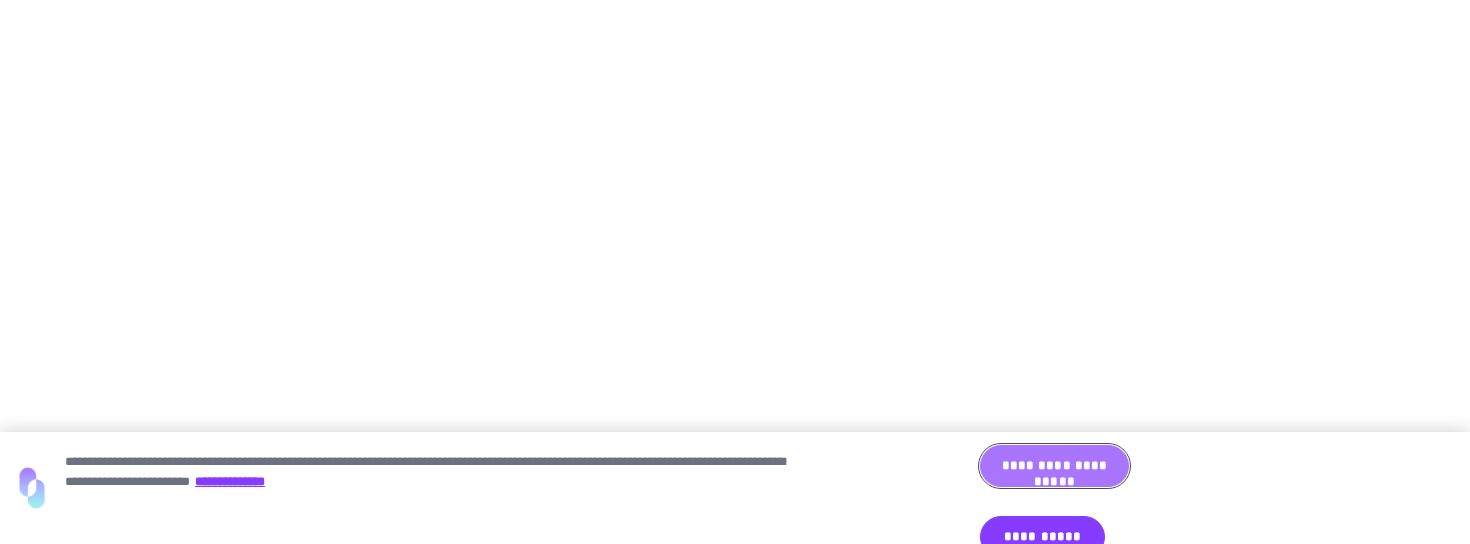 click on "**********" at bounding box center [1054, 466] 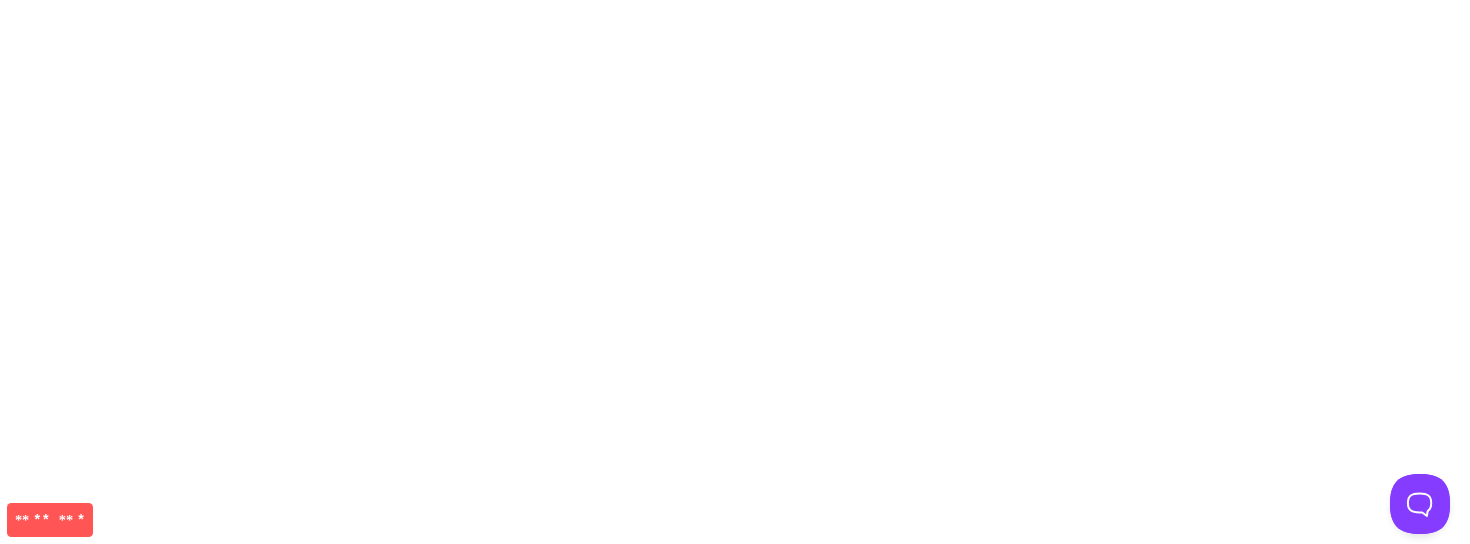 click on "**********" at bounding box center (735, 4) 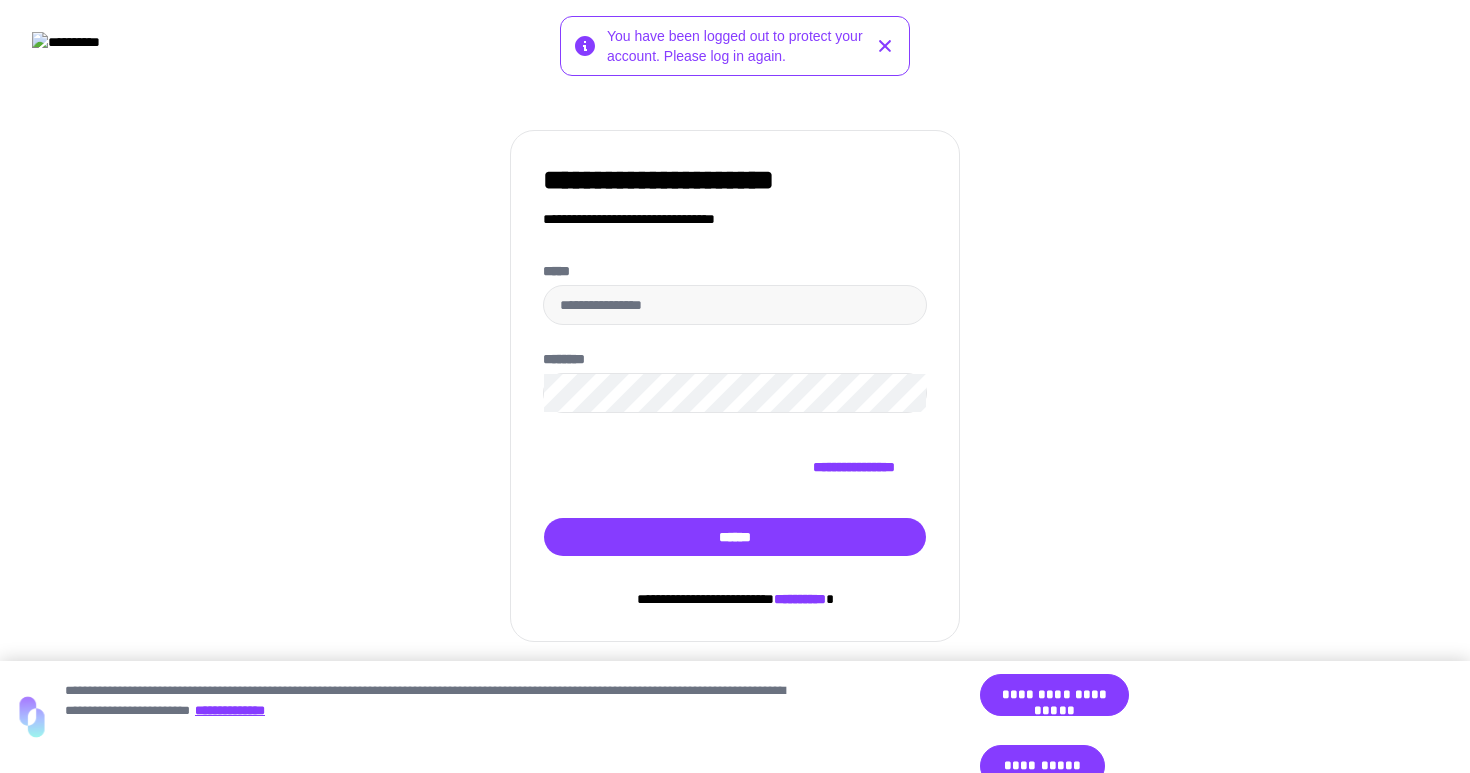 scroll, scrollTop: 0, scrollLeft: 0, axis: both 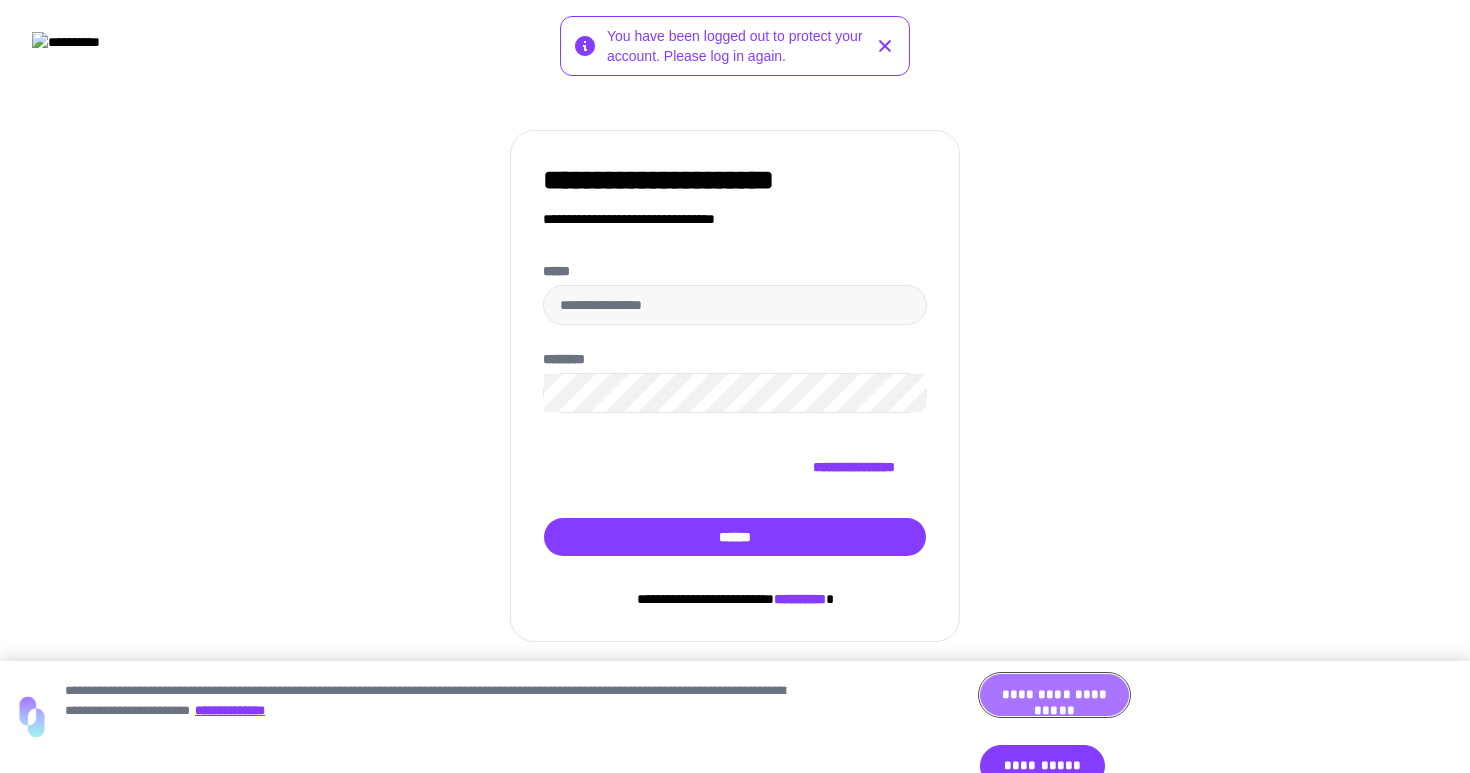 click on "**********" at bounding box center (1054, 695) 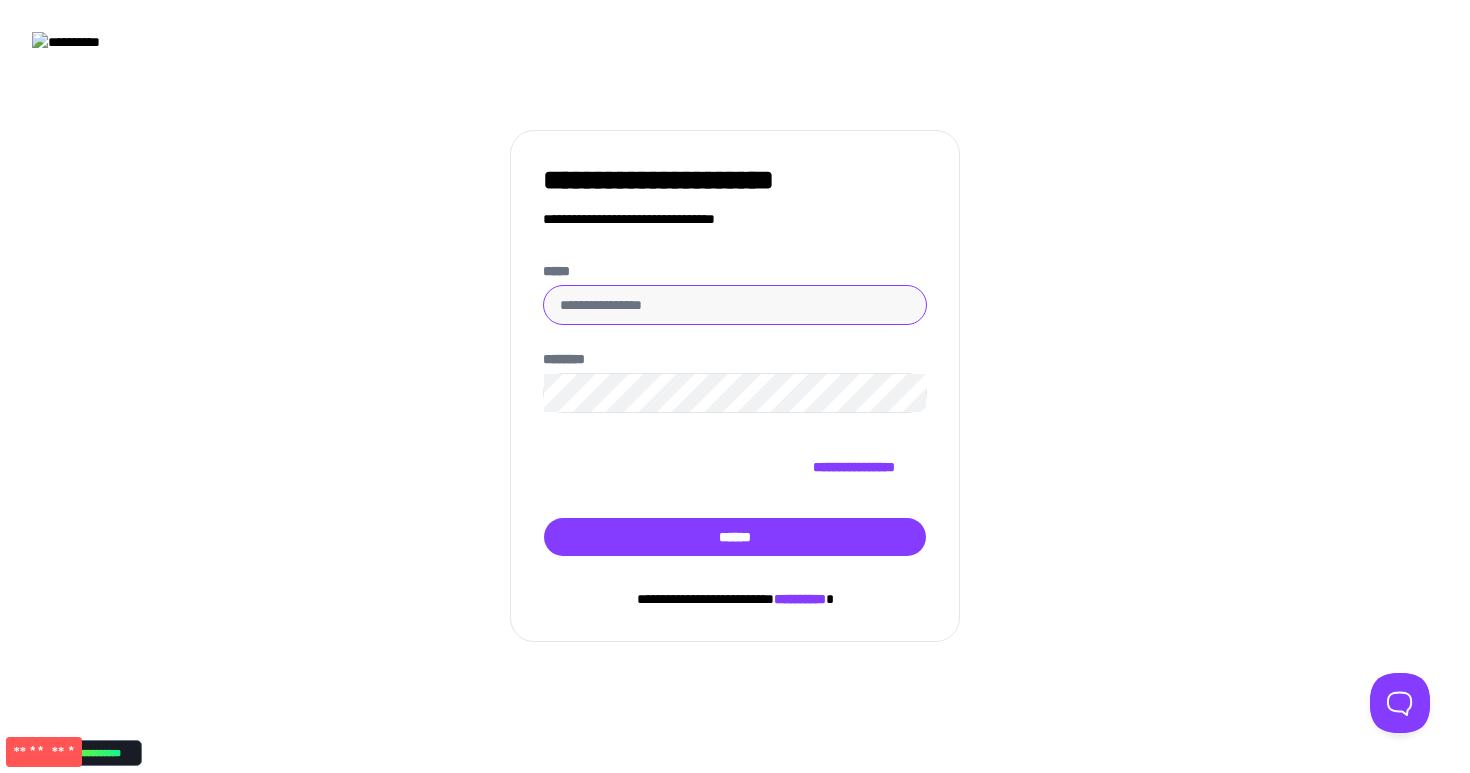 click on "*****" at bounding box center (735, 305) 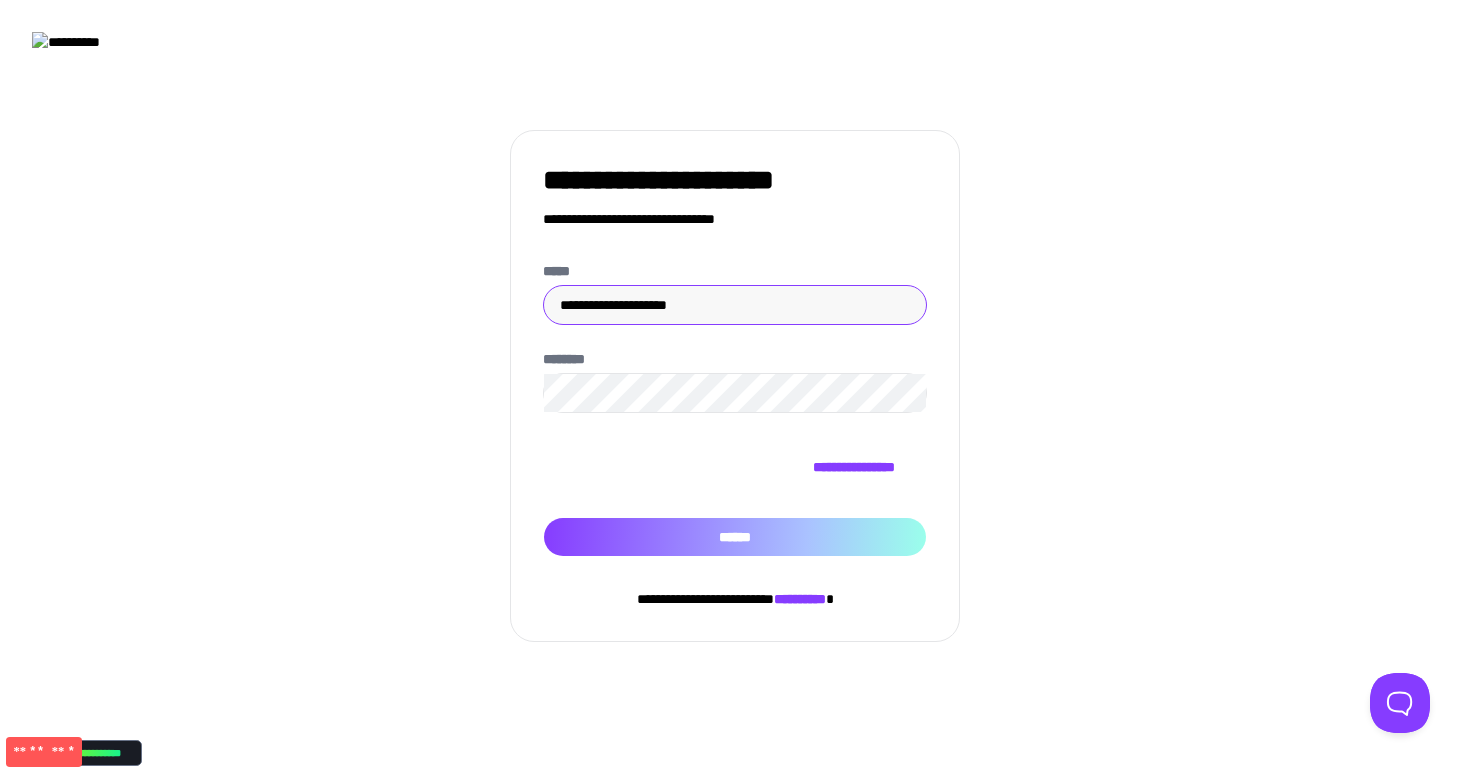 type on "**********" 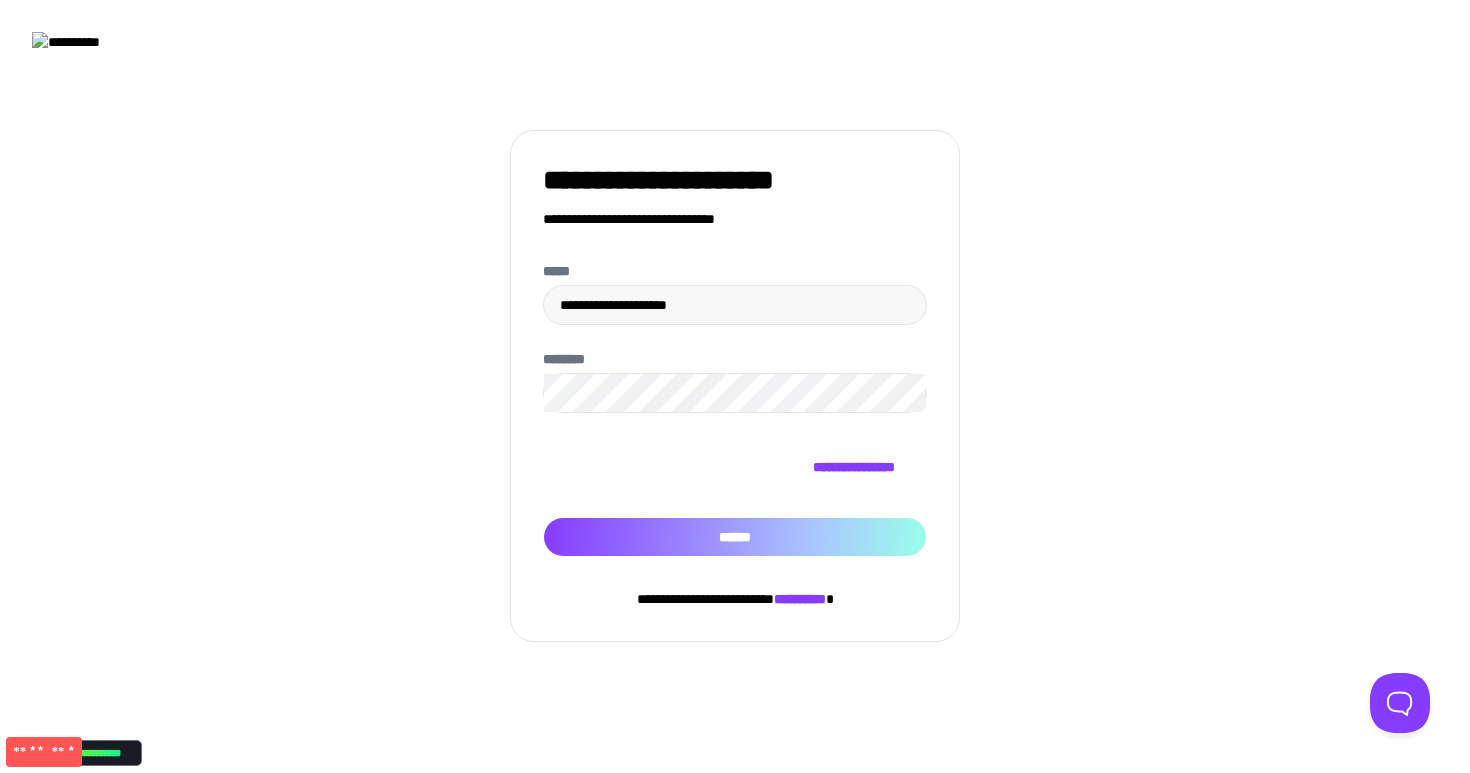 click on "******" at bounding box center [735, 537] 